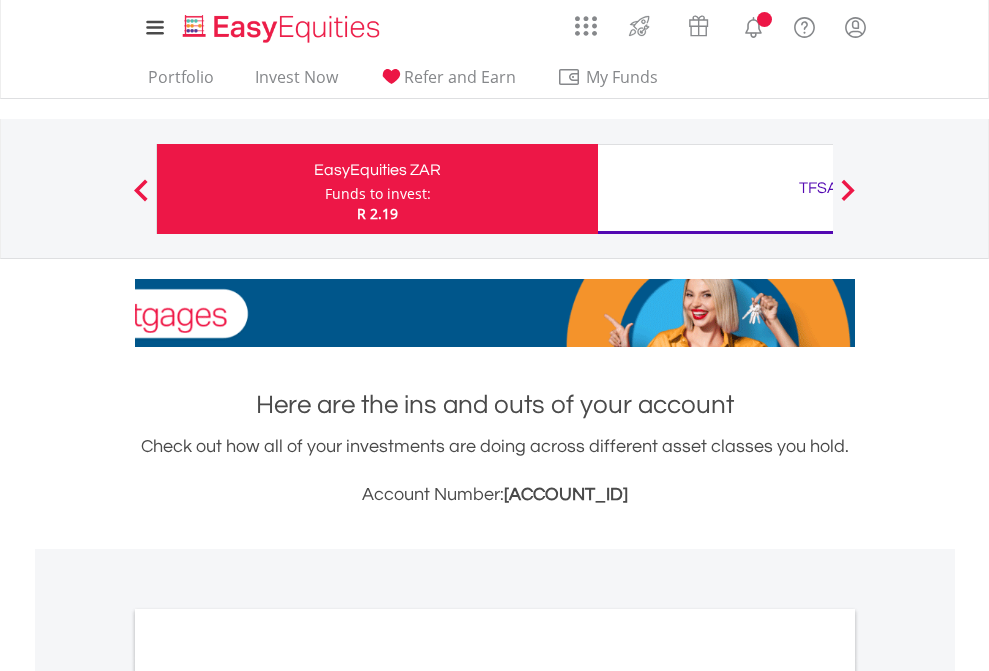scroll, scrollTop: 0, scrollLeft: 0, axis: both 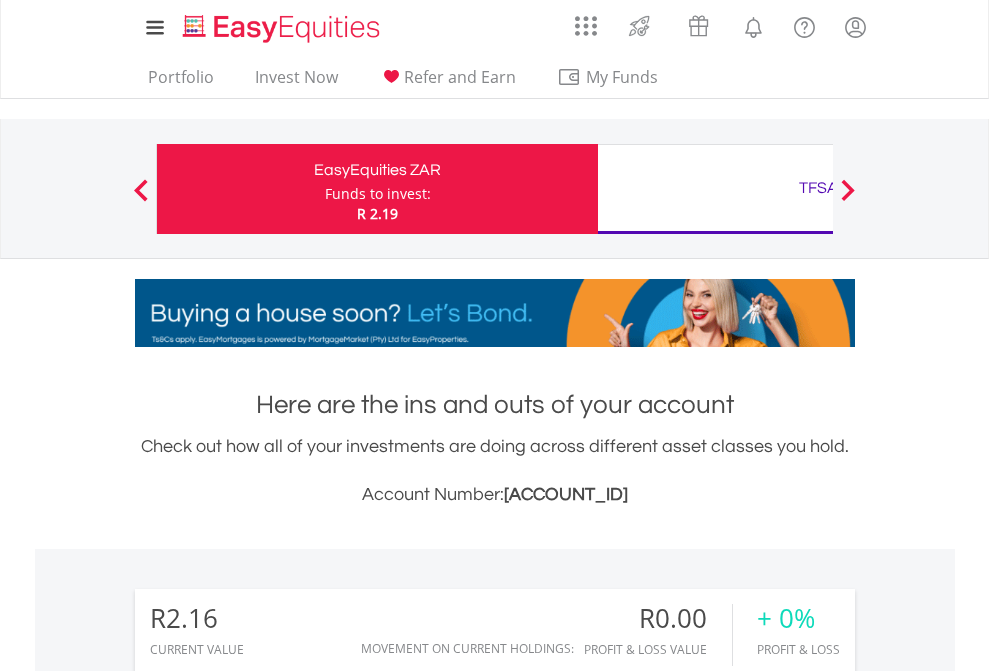 click on "Funds to invest:" at bounding box center (378, 194) 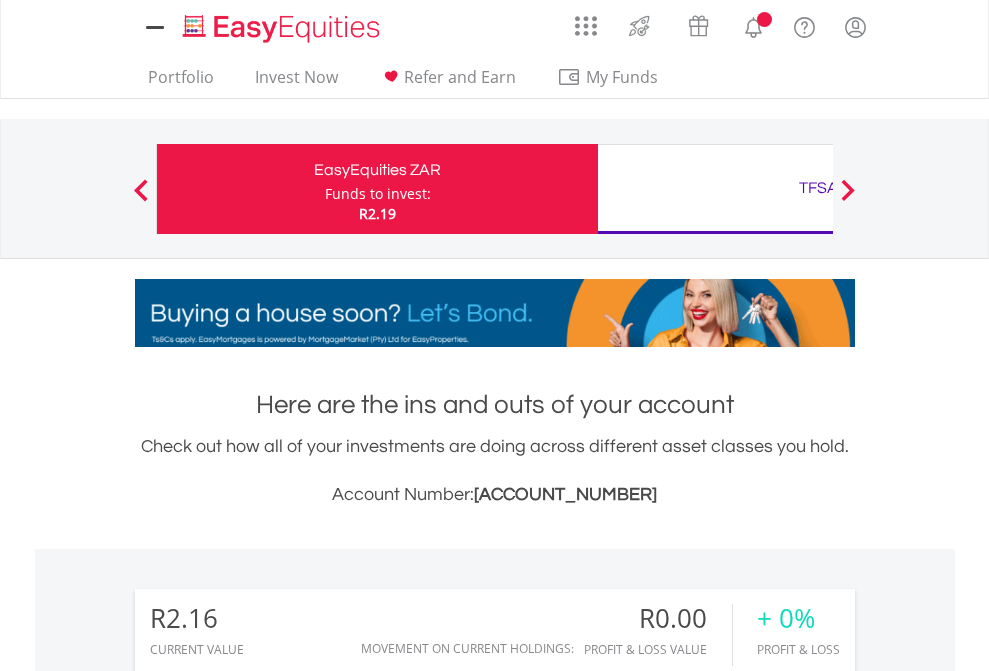 scroll, scrollTop: 0, scrollLeft: 0, axis: both 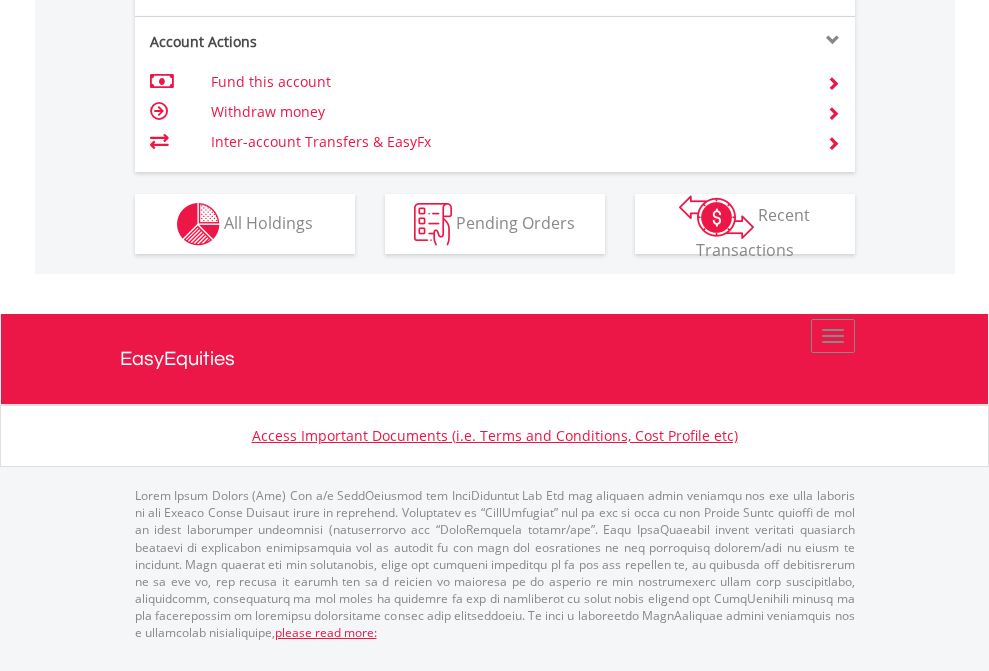 click on "Investment types" at bounding box center [706, -337] 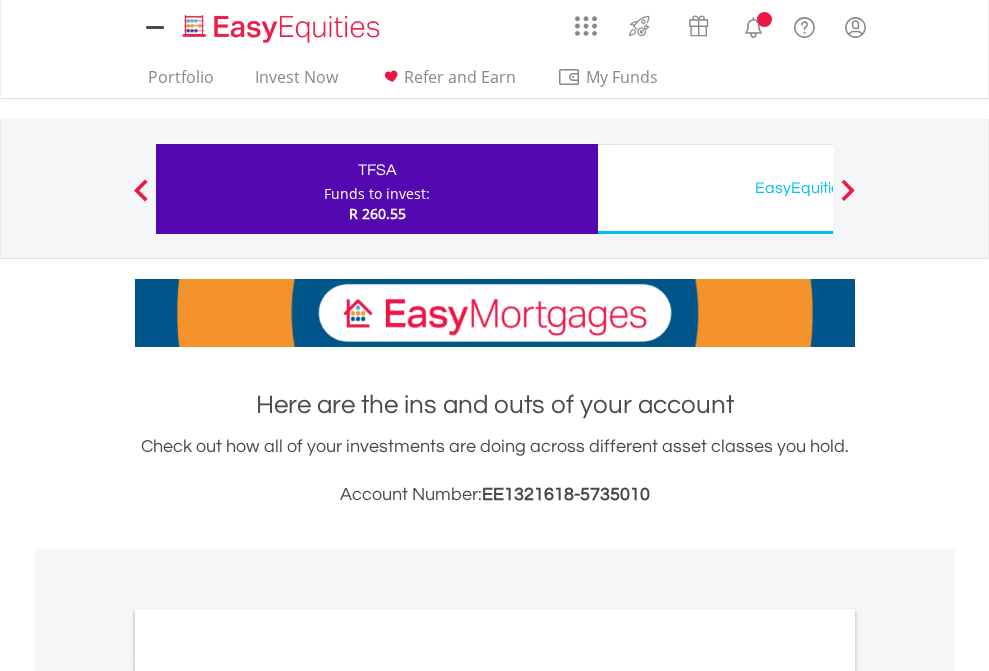 scroll, scrollTop: 0, scrollLeft: 0, axis: both 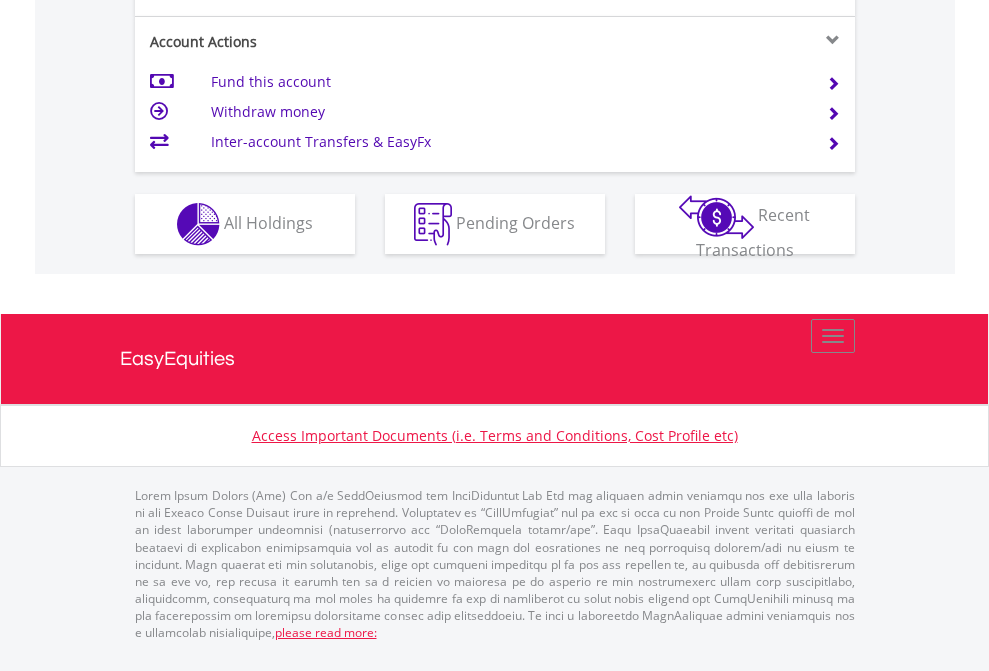 click on "Investment types" at bounding box center [706, -337] 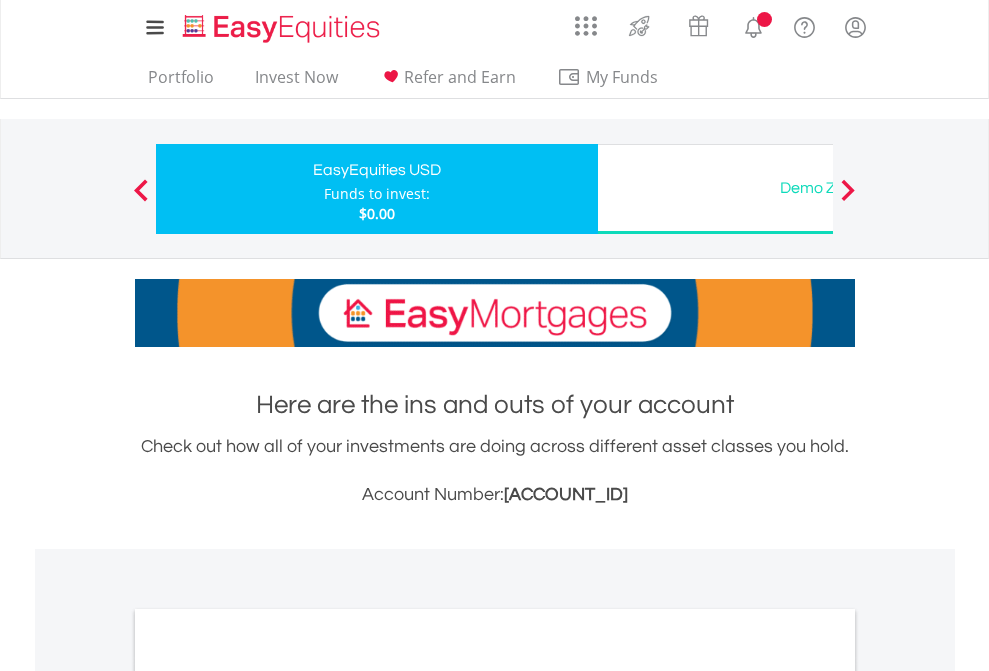 scroll, scrollTop: 0, scrollLeft: 0, axis: both 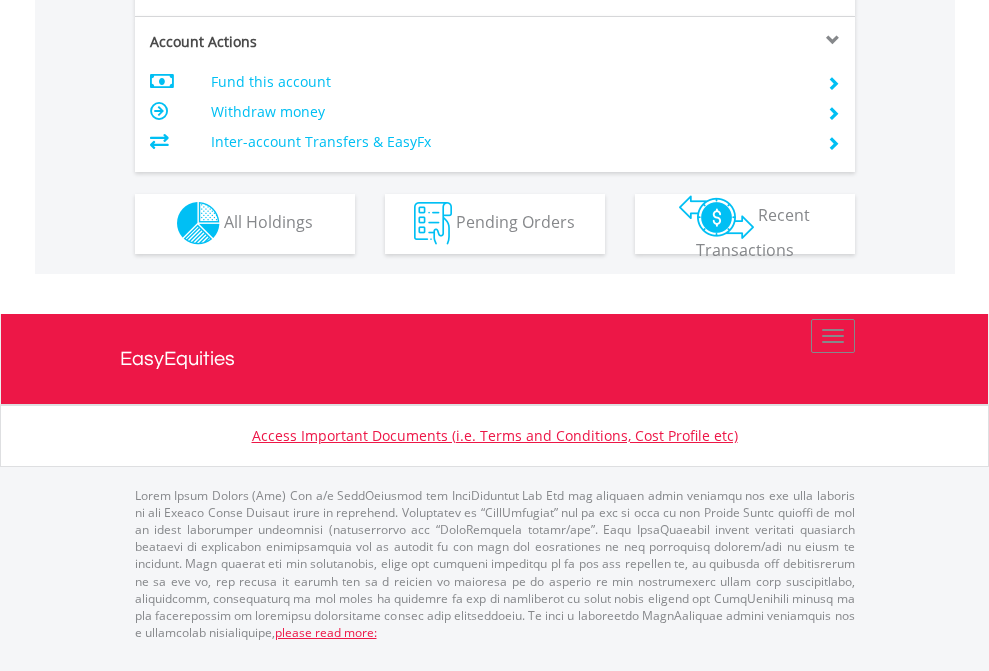 click on "Investment types" at bounding box center [706, -353] 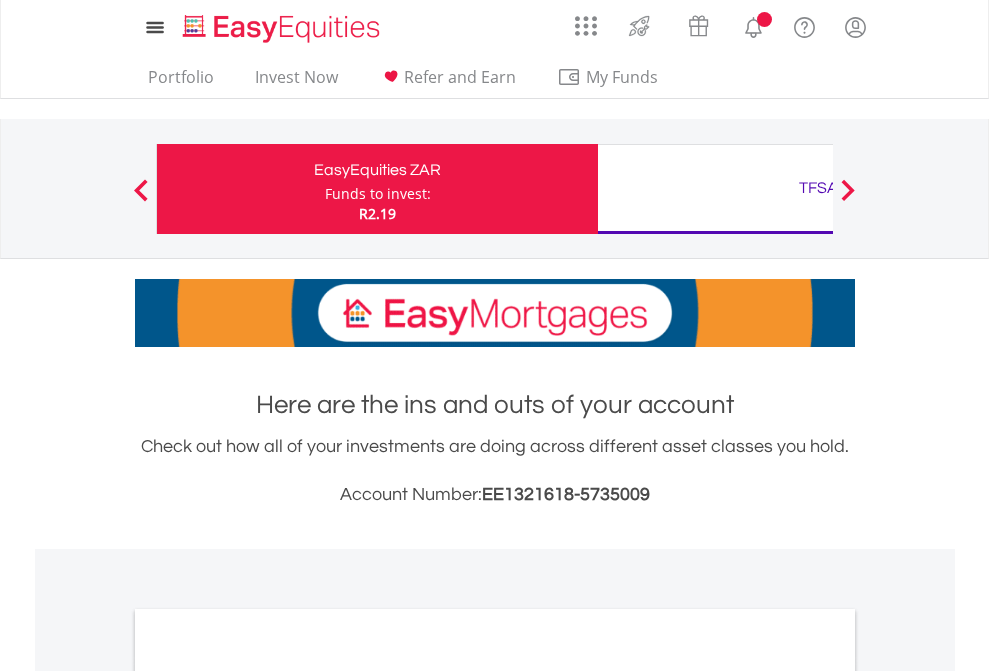 scroll, scrollTop: 1202, scrollLeft: 0, axis: vertical 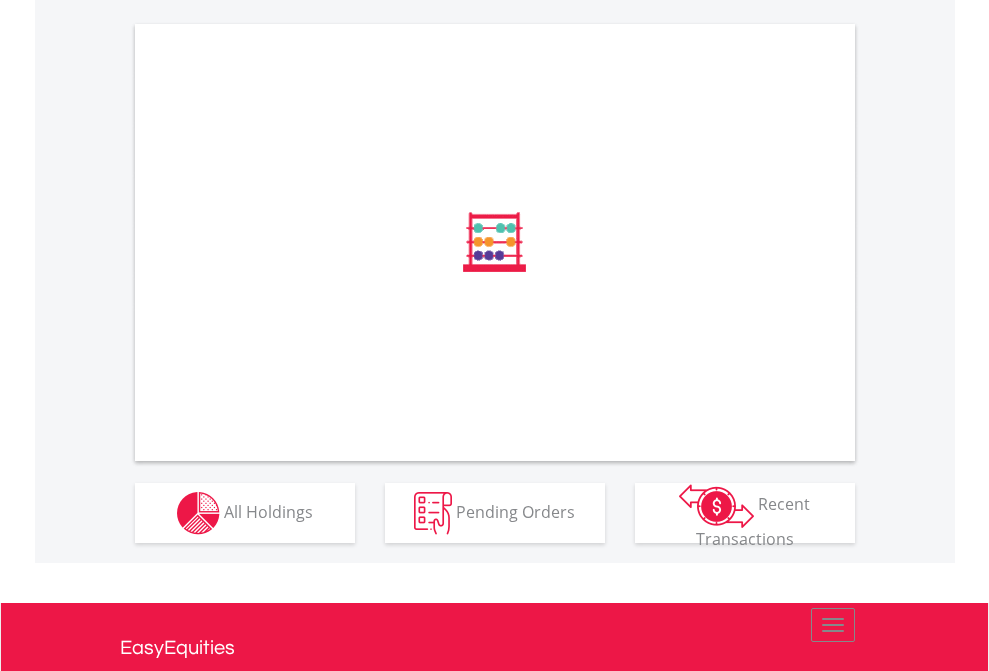 click on "All Holdings" at bounding box center [268, 511] 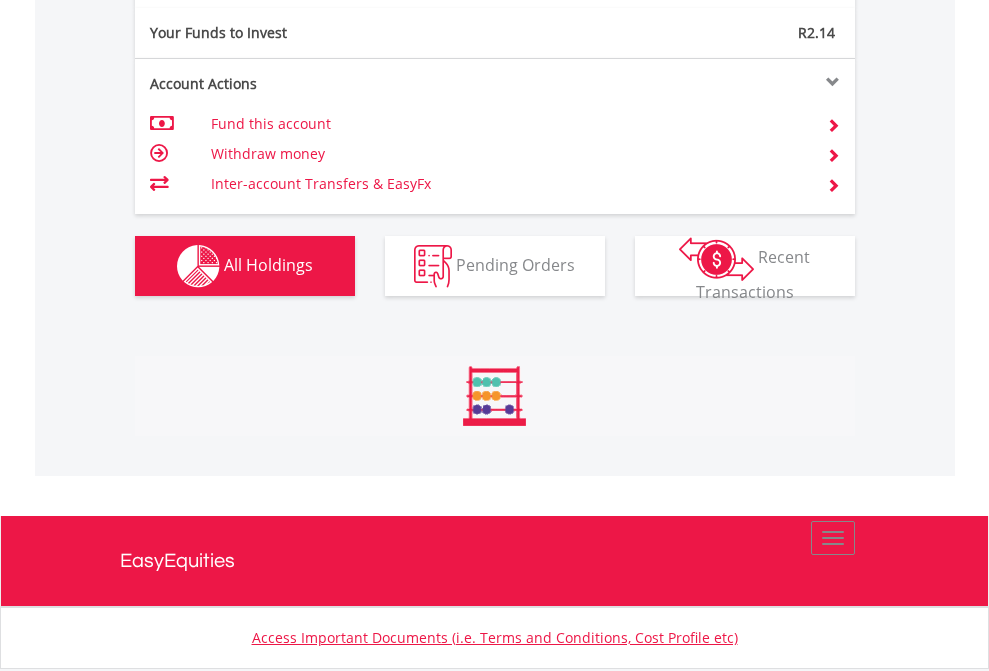 scroll, scrollTop: 999808, scrollLeft: 999687, axis: both 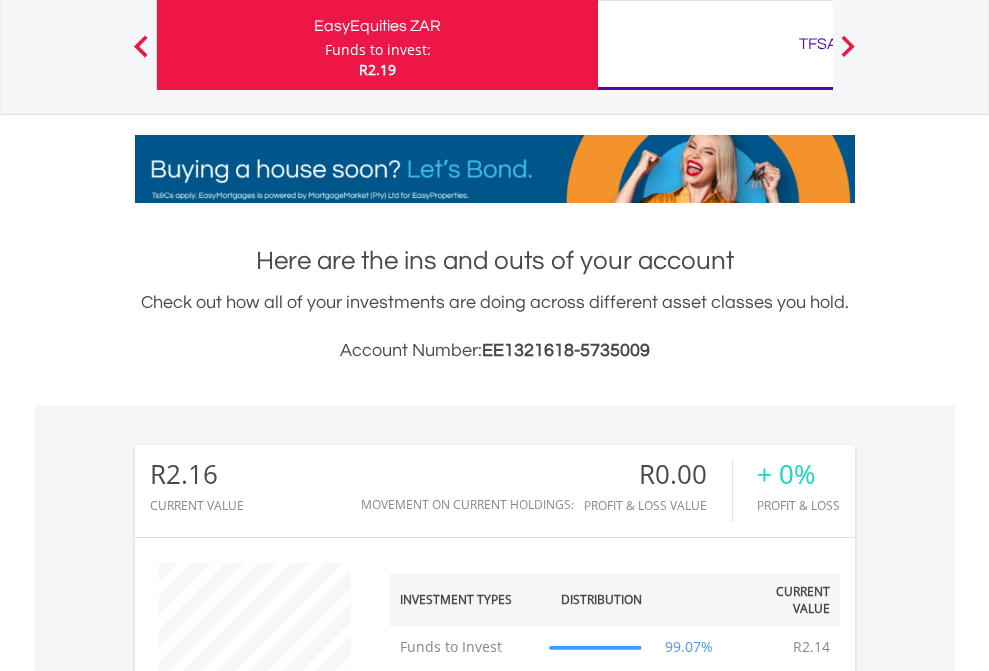click on "TFSA" at bounding box center [818, 44] 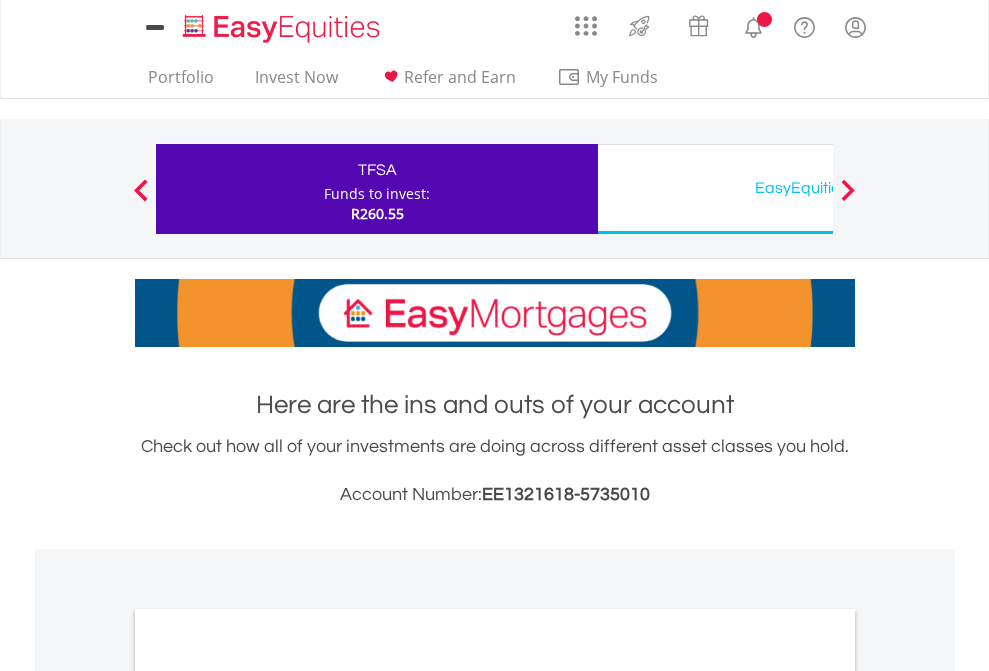 scroll, scrollTop: 0, scrollLeft: 0, axis: both 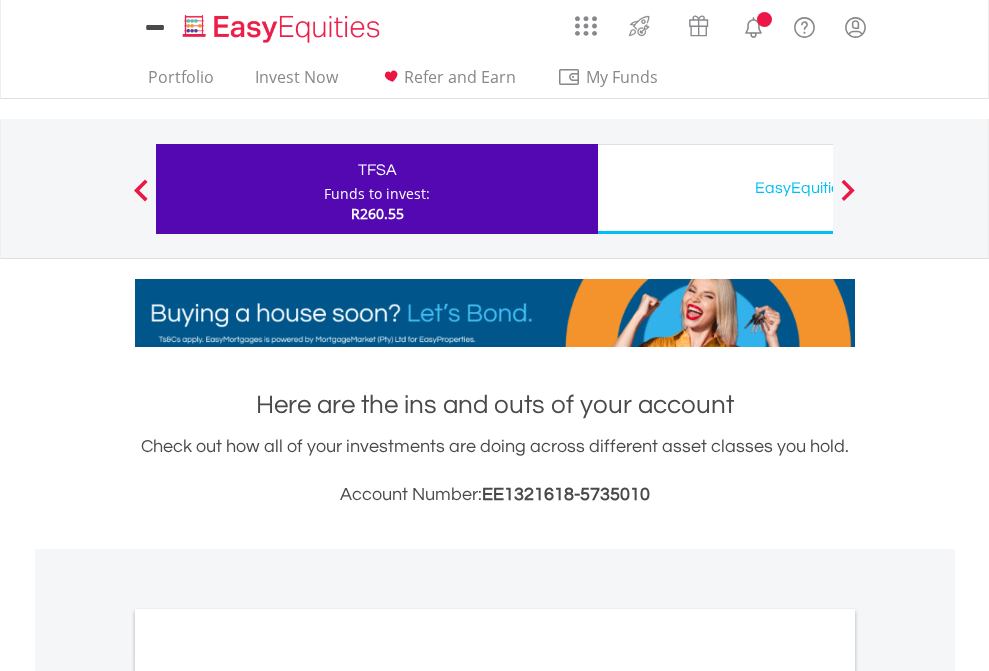 click on "All Holdings" at bounding box center (268, 1096) 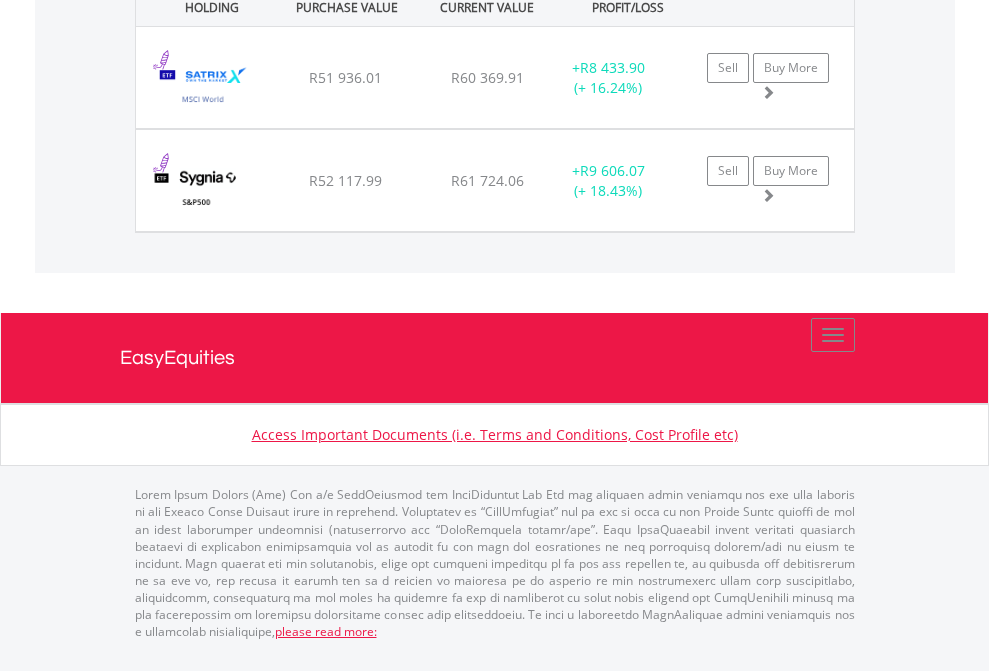 click on "EasyEquities USD" at bounding box center [818, -1522] 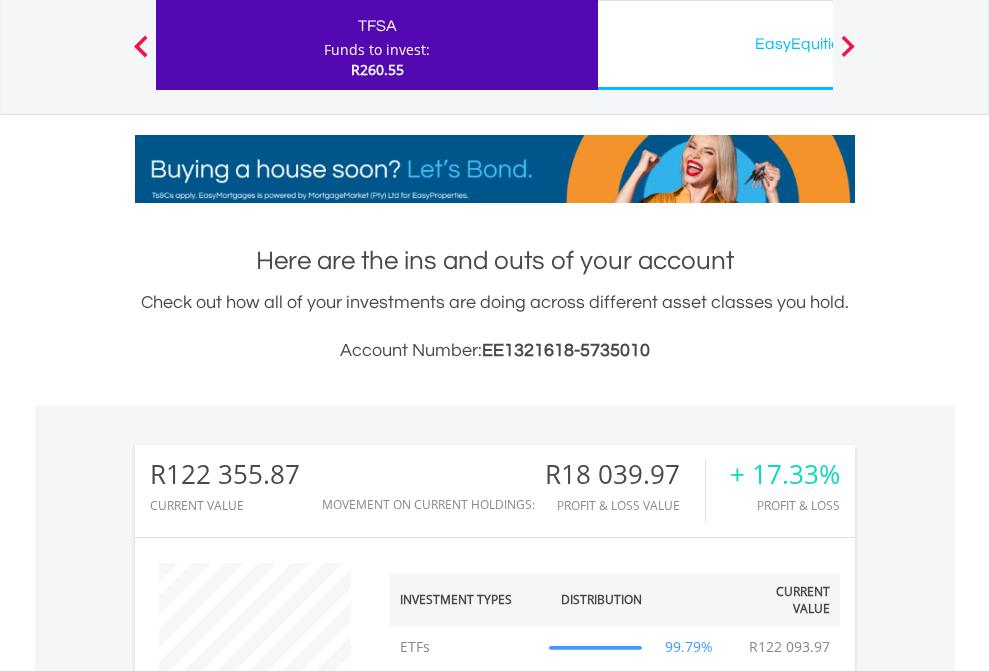 scroll, scrollTop: 999808, scrollLeft: 999687, axis: both 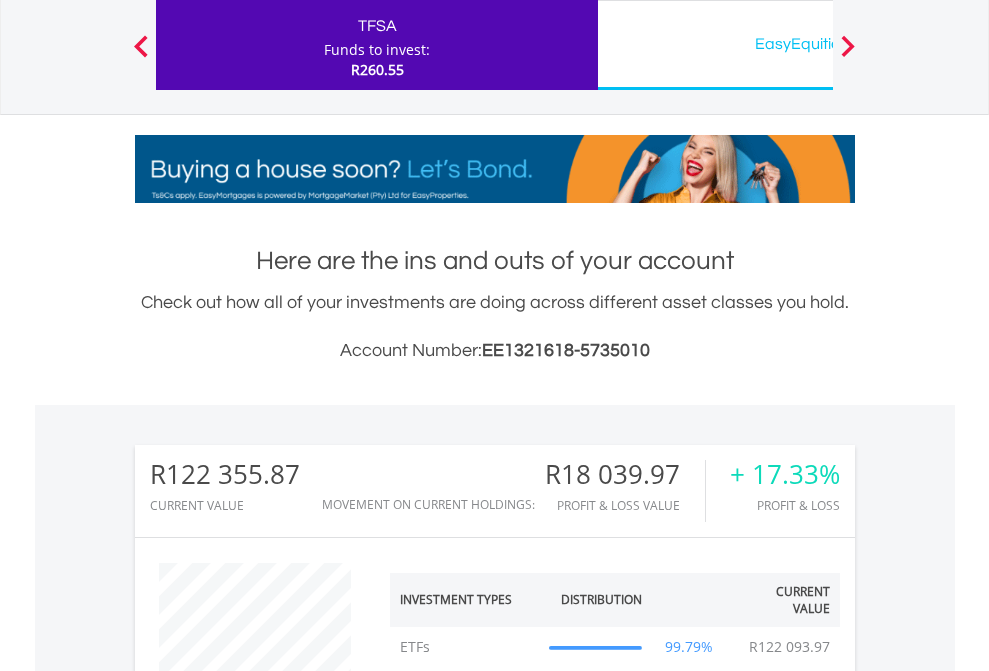 click on "All Holdings" at bounding box center [268, 1402] 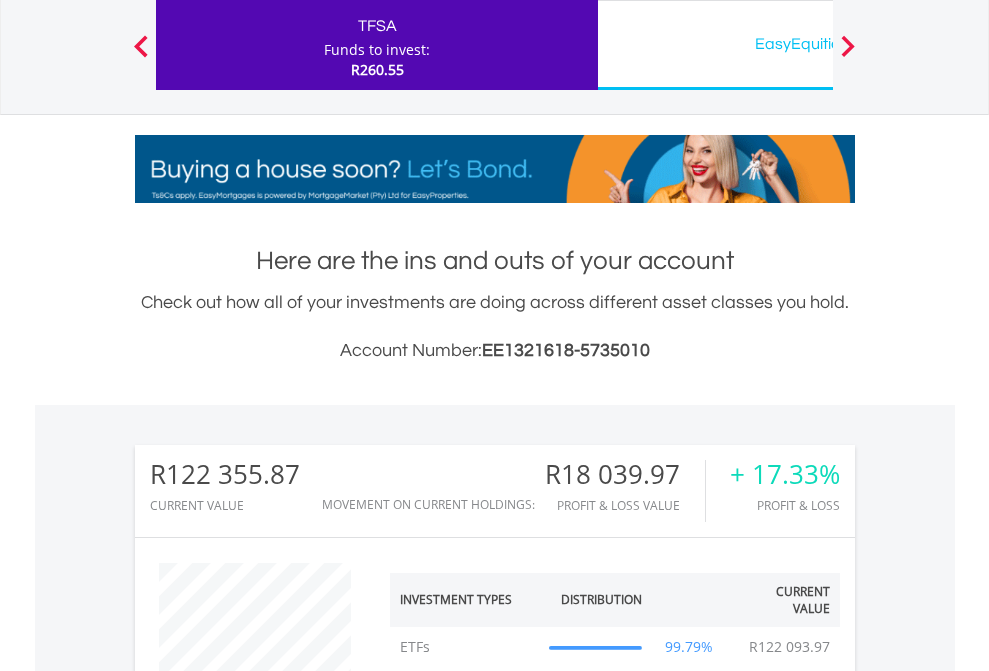 scroll, scrollTop: 1573, scrollLeft: 0, axis: vertical 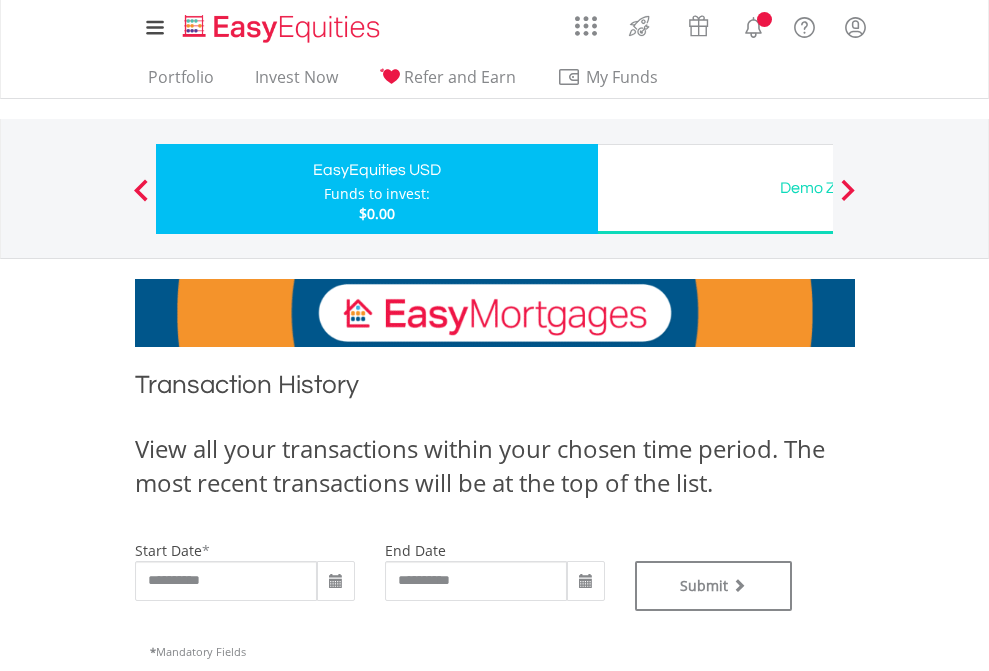 type on "**********" 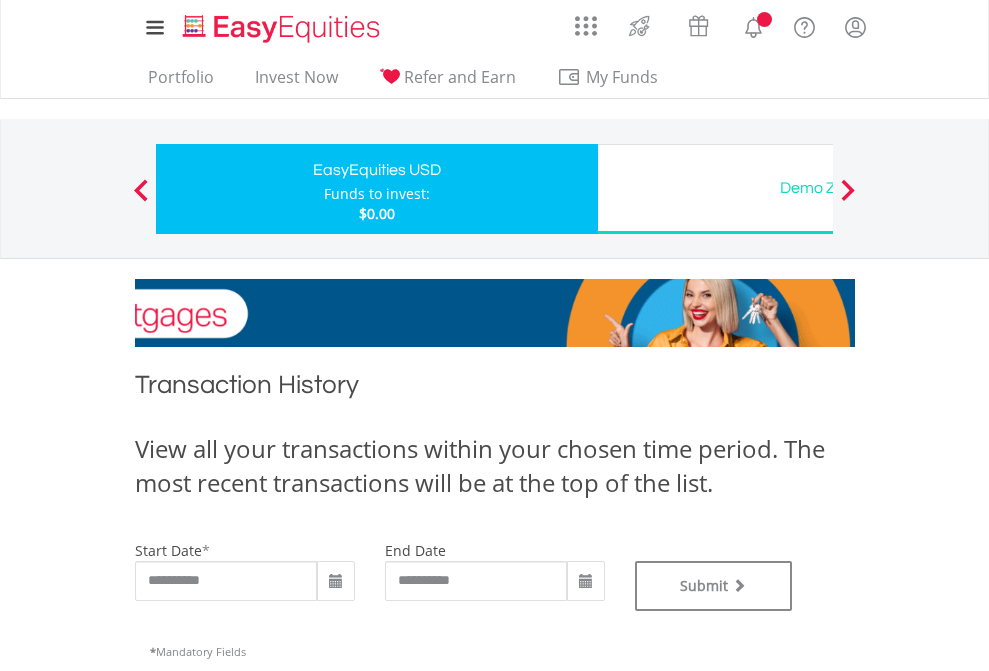 type on "**********" 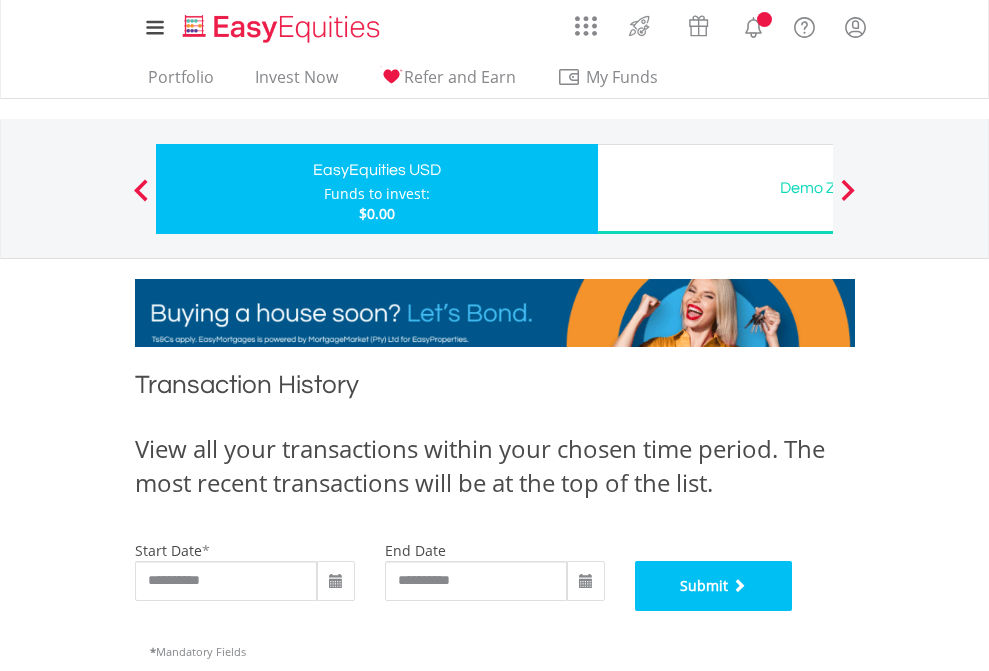 click on "Submit" at bounding box center (714, 586) 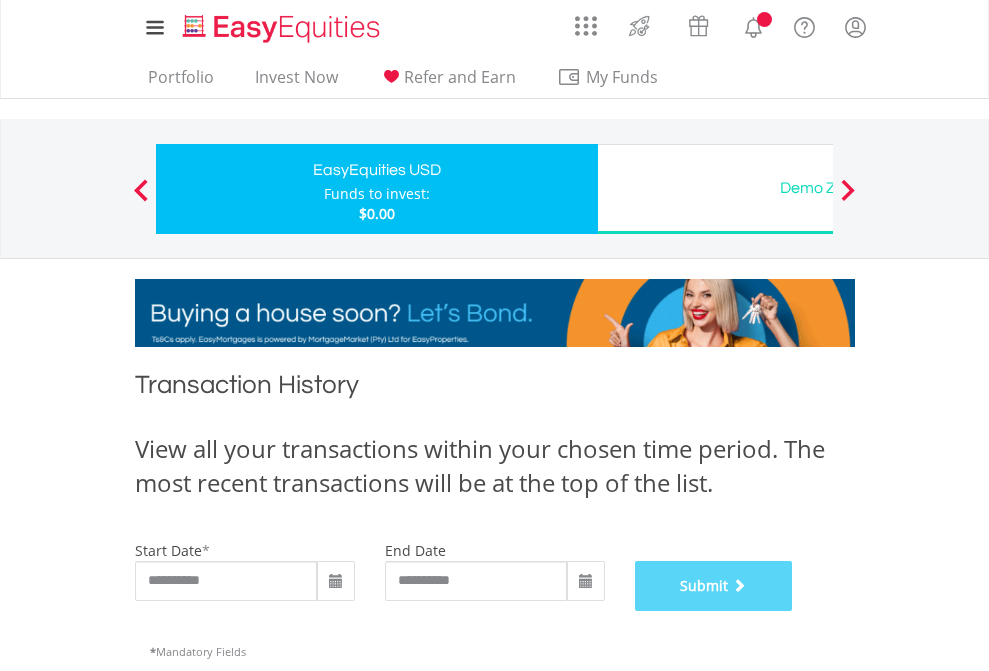 scroll, scrollTop: 811, scrollLeft: 0, axis: vertical 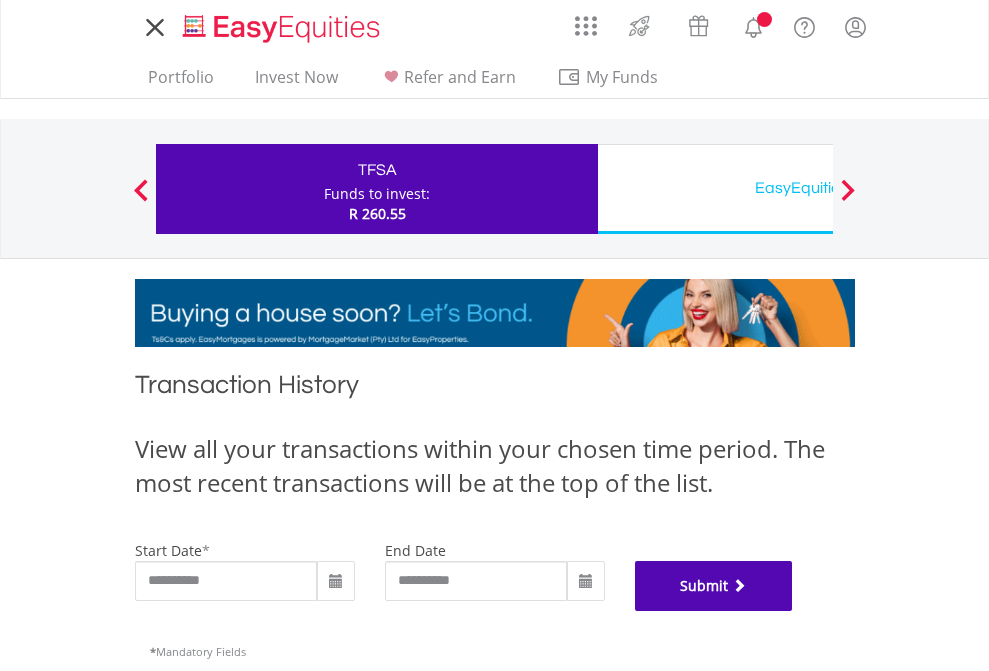 click on "Submit" at bounding box center (714, 586) 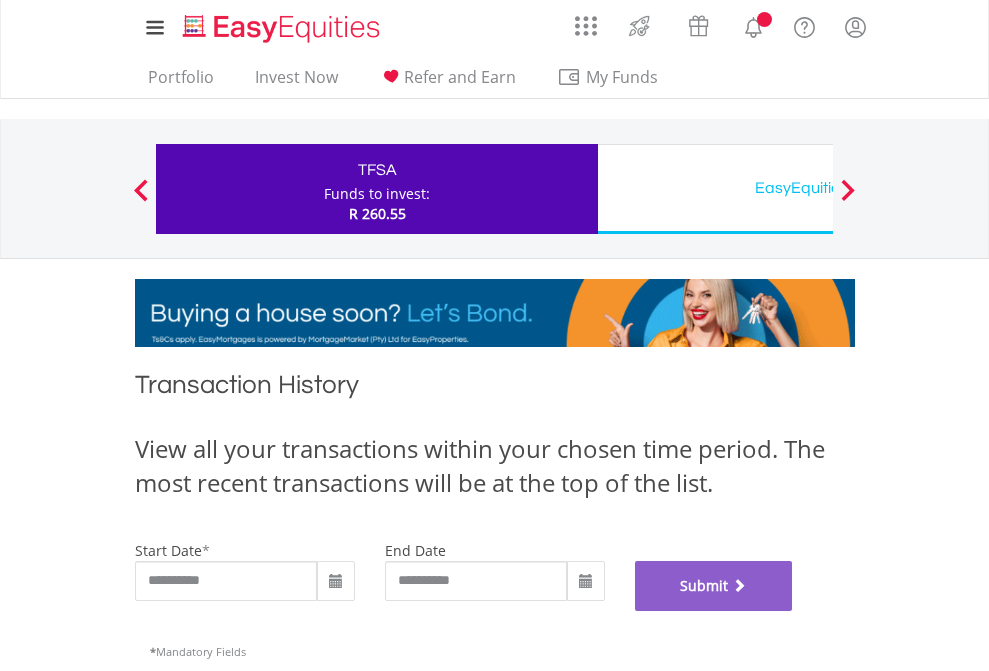 scroll, scrollTop: 811, scrollLeft: 0, axis: vertical 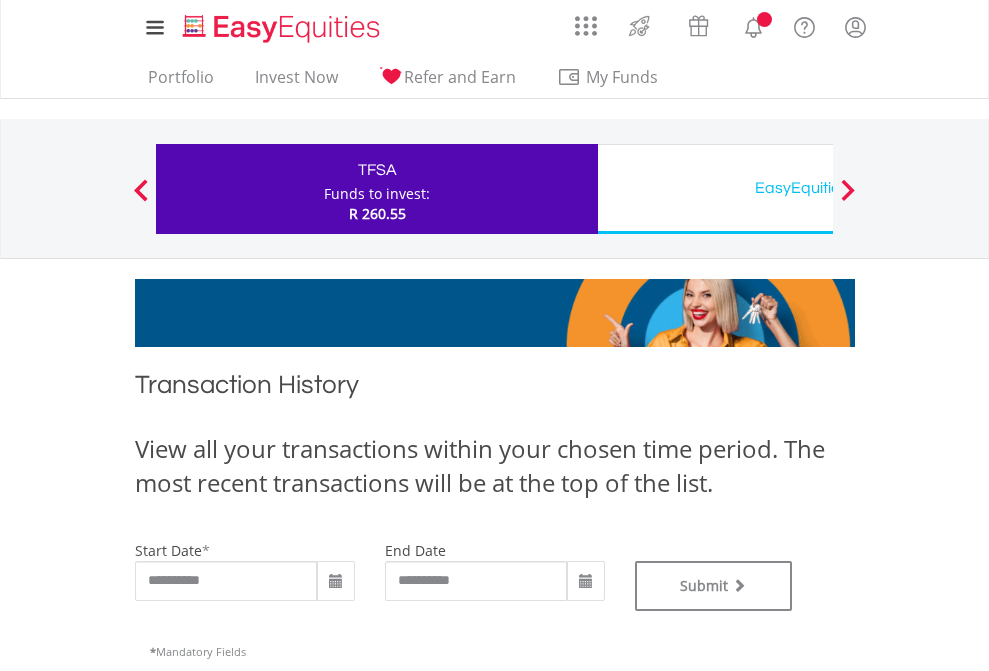 click on "EasyEquities USD" at bounding box center [818, 188] 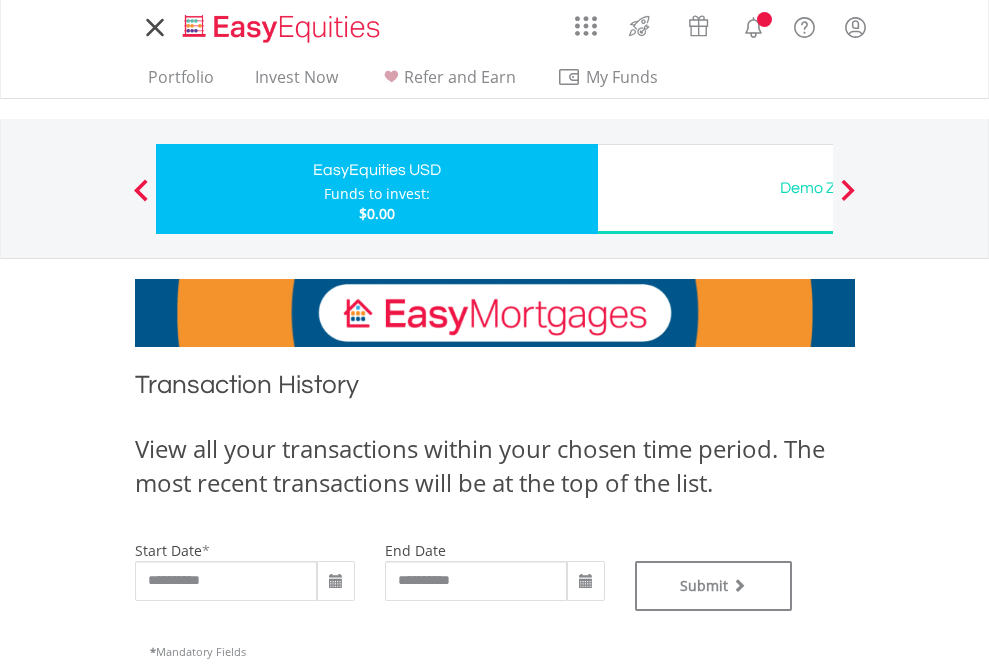 scroll, scrollTop: 0, scrollLeft: 0, axis: both 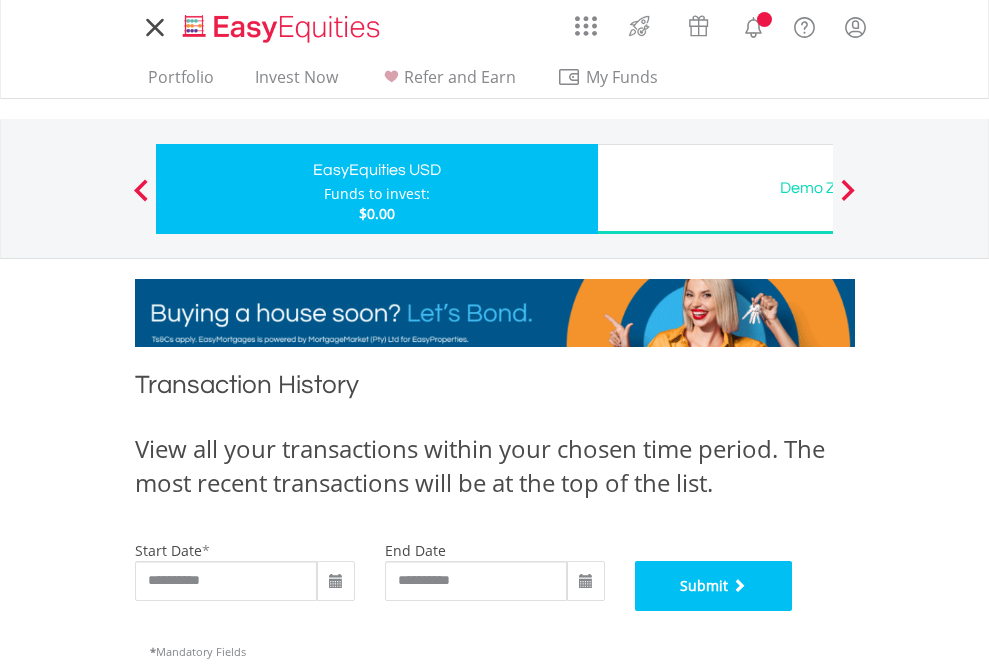 click on "Submit" at bounding box center (714, 586) 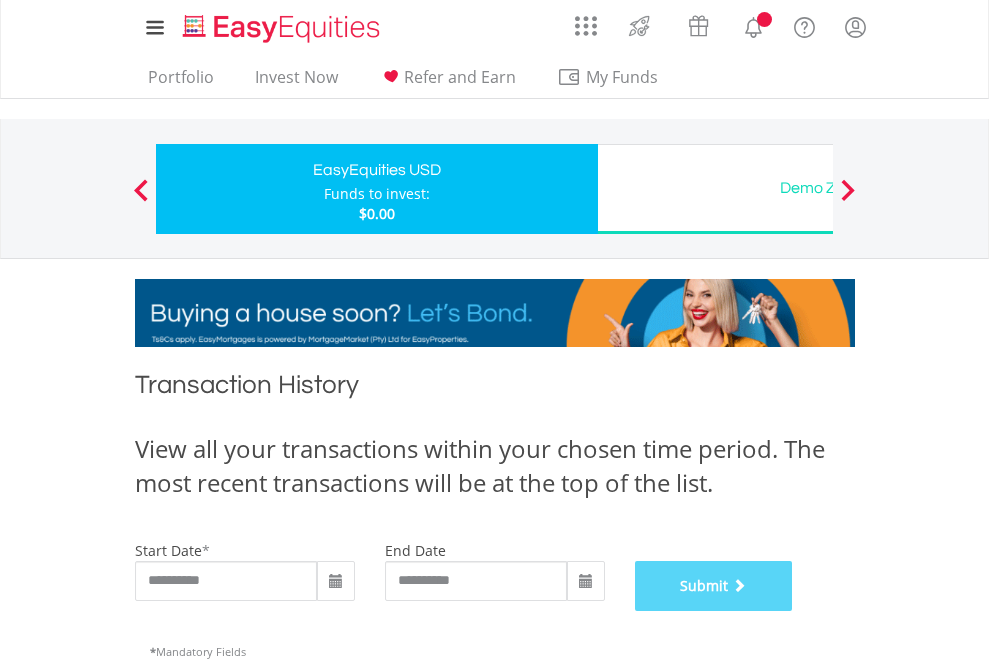 scroll, scrollTop: 811, scrollLeft: 0, axis: vertical 